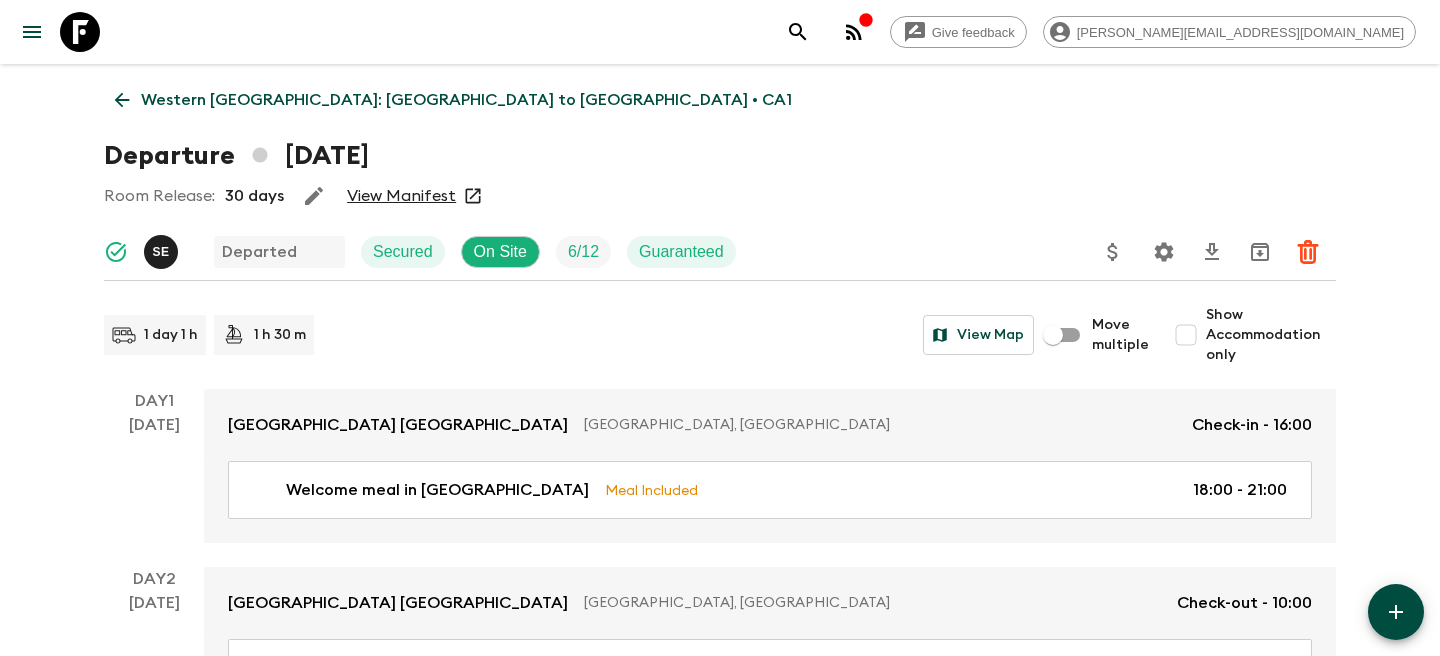 scroll, scrollTop: 3787, scrollLeft: 0, axis: vertical 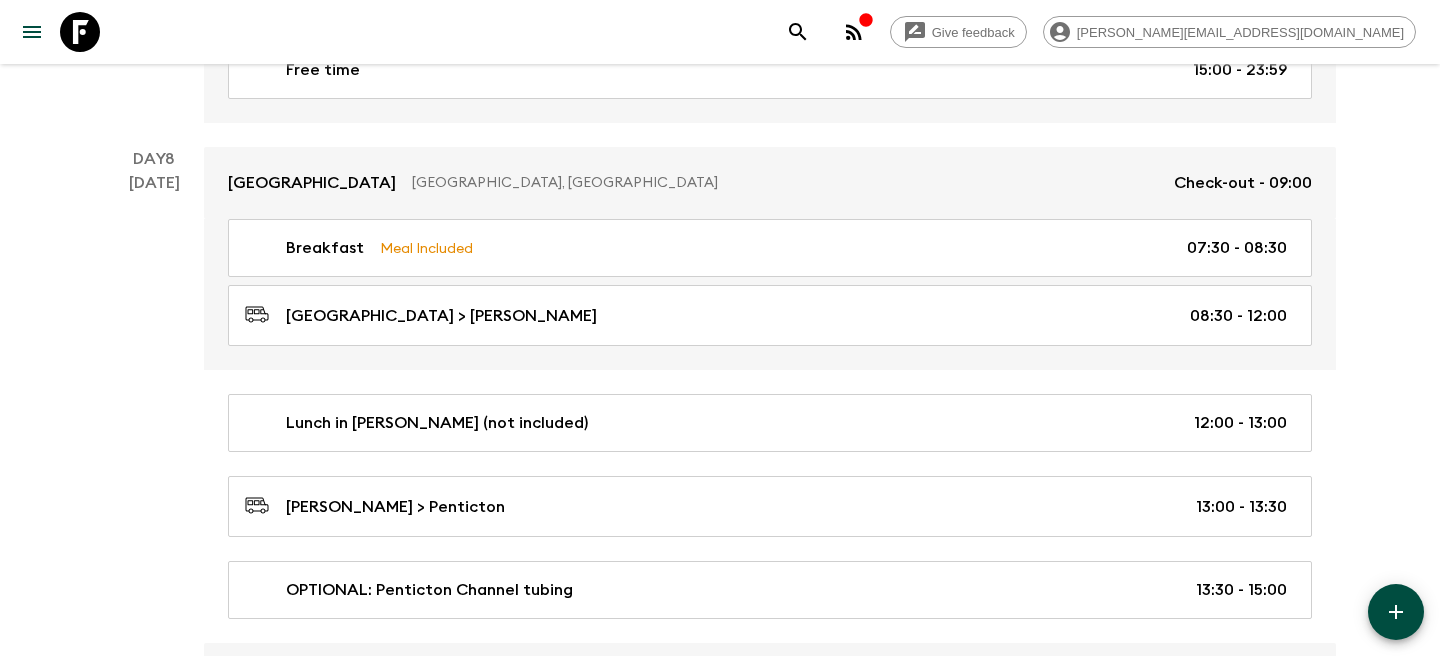 click 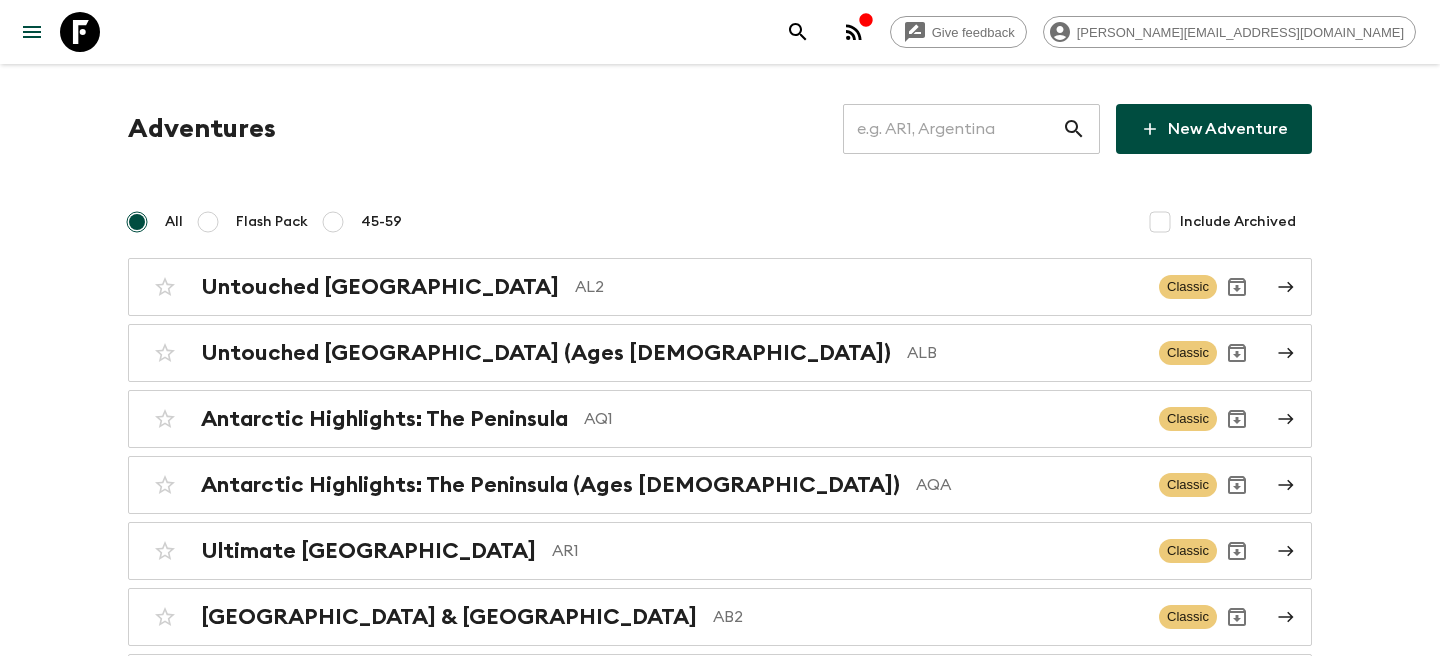 click at bounding box center (952, 129) 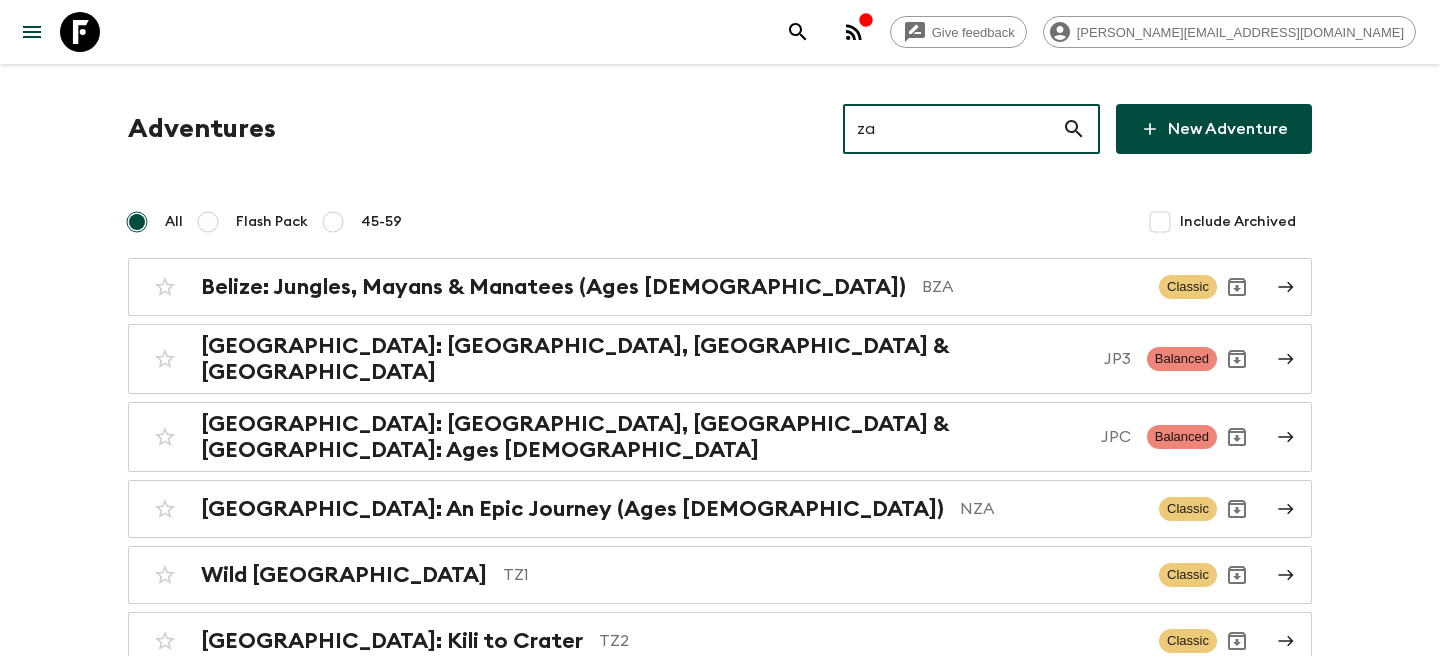 type on "za1" 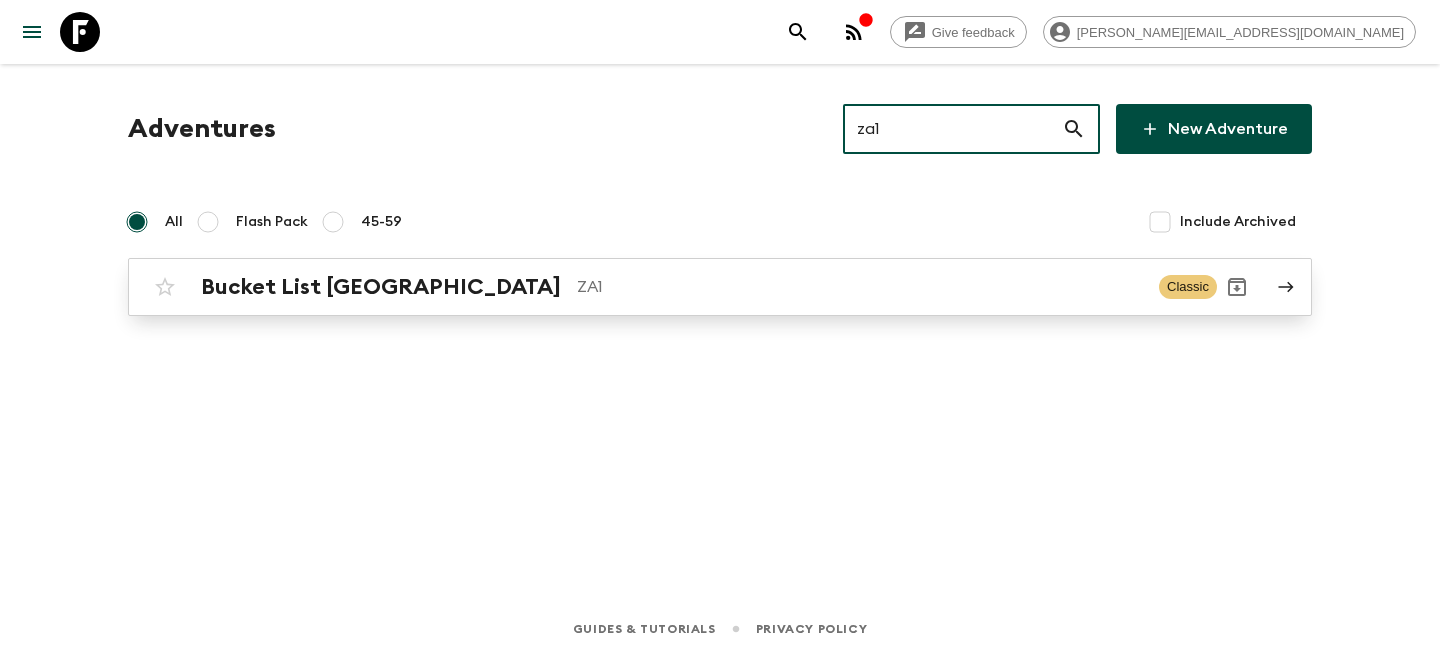 click on "Bucket List [GEOGRAPHIC_DATA]" at bounding box center [381, 287] 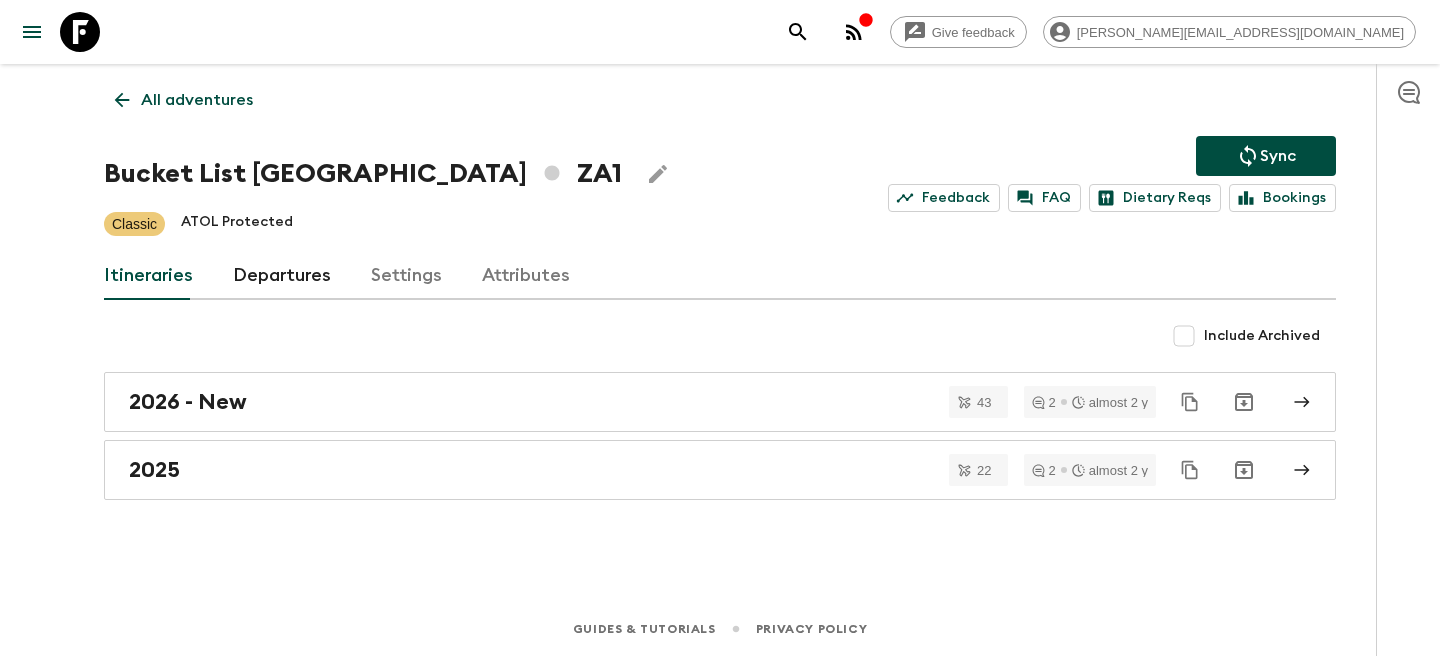 click on "Departures" at bounding box center [282, 276] 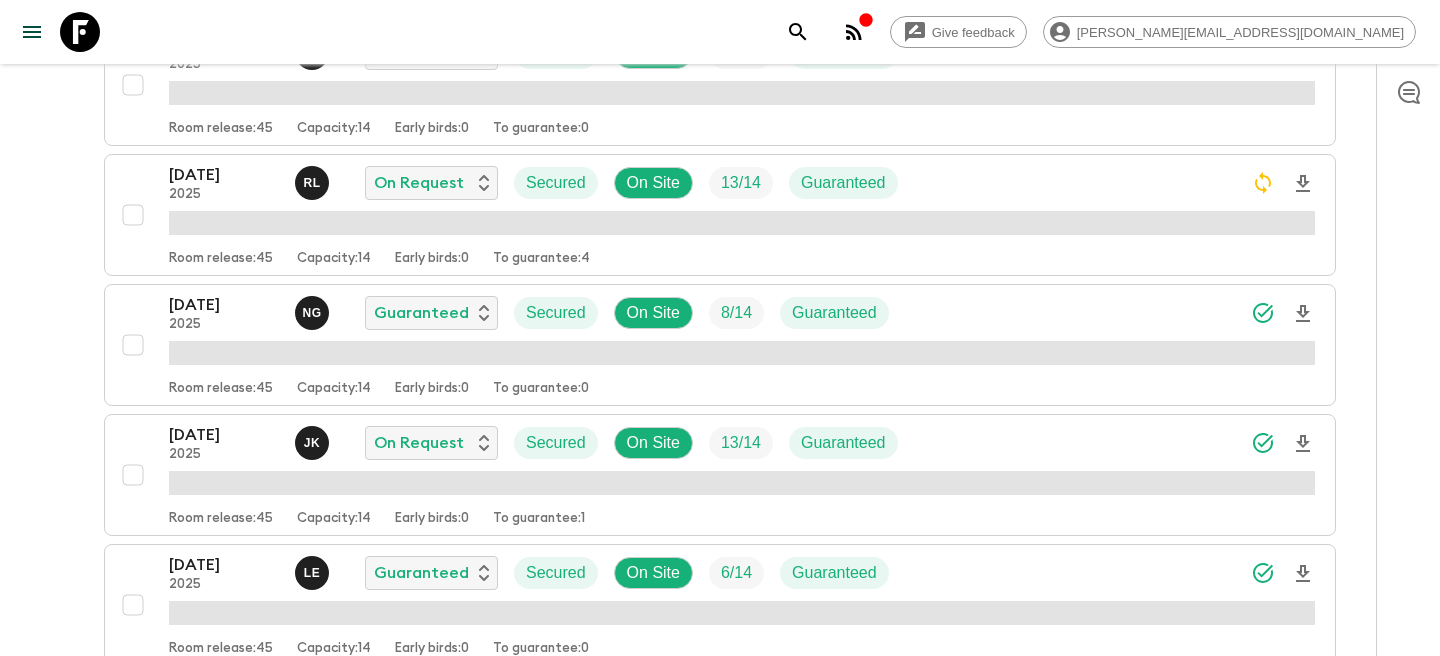 scroll, scrollTop: 818, scrollLeft: 0, axis: vertical 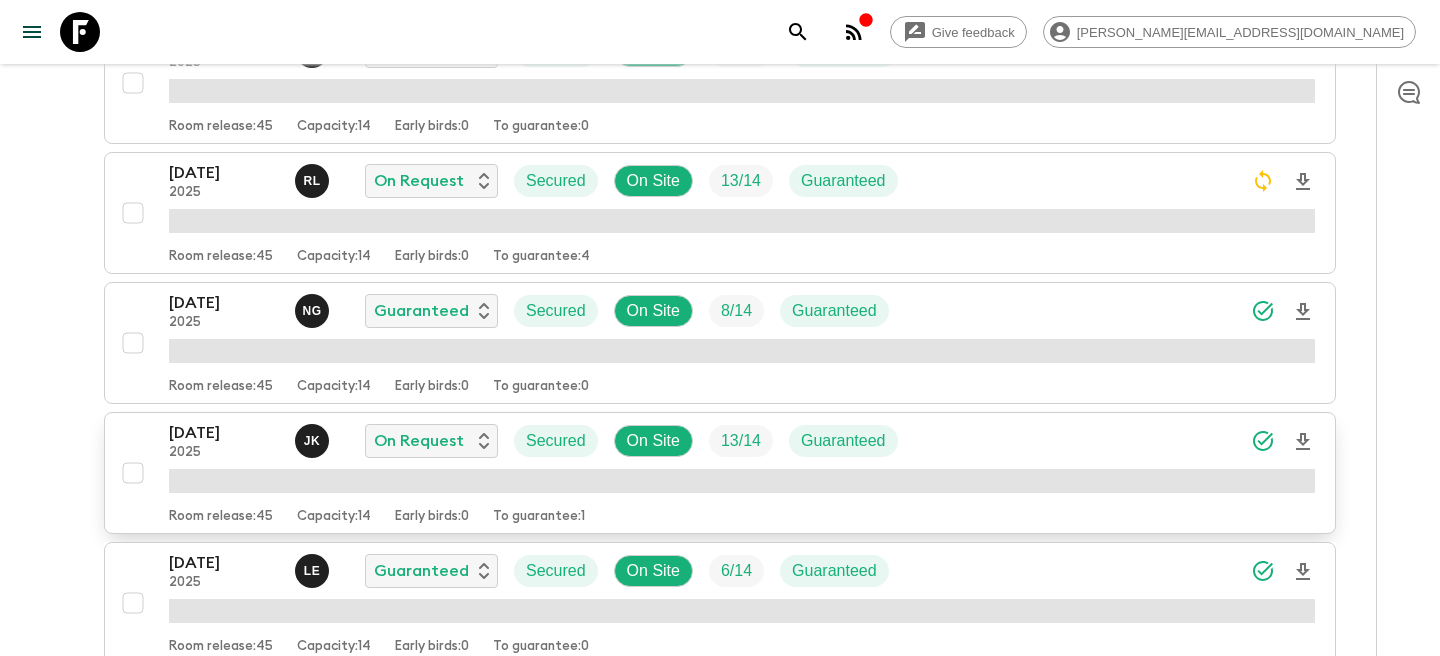 click on "2025" at bounding box center [224, 453] 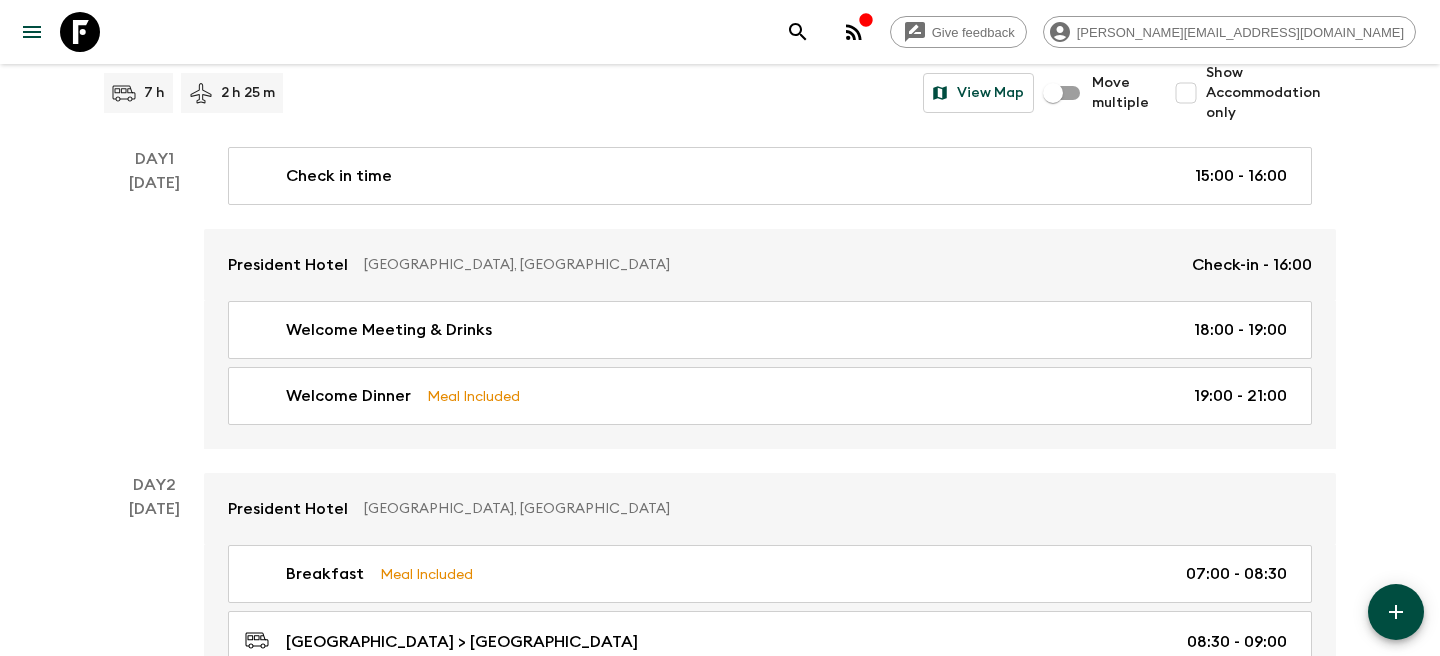 scroll, scrollTop: 243, scrollLeft: 0, axis: vertical 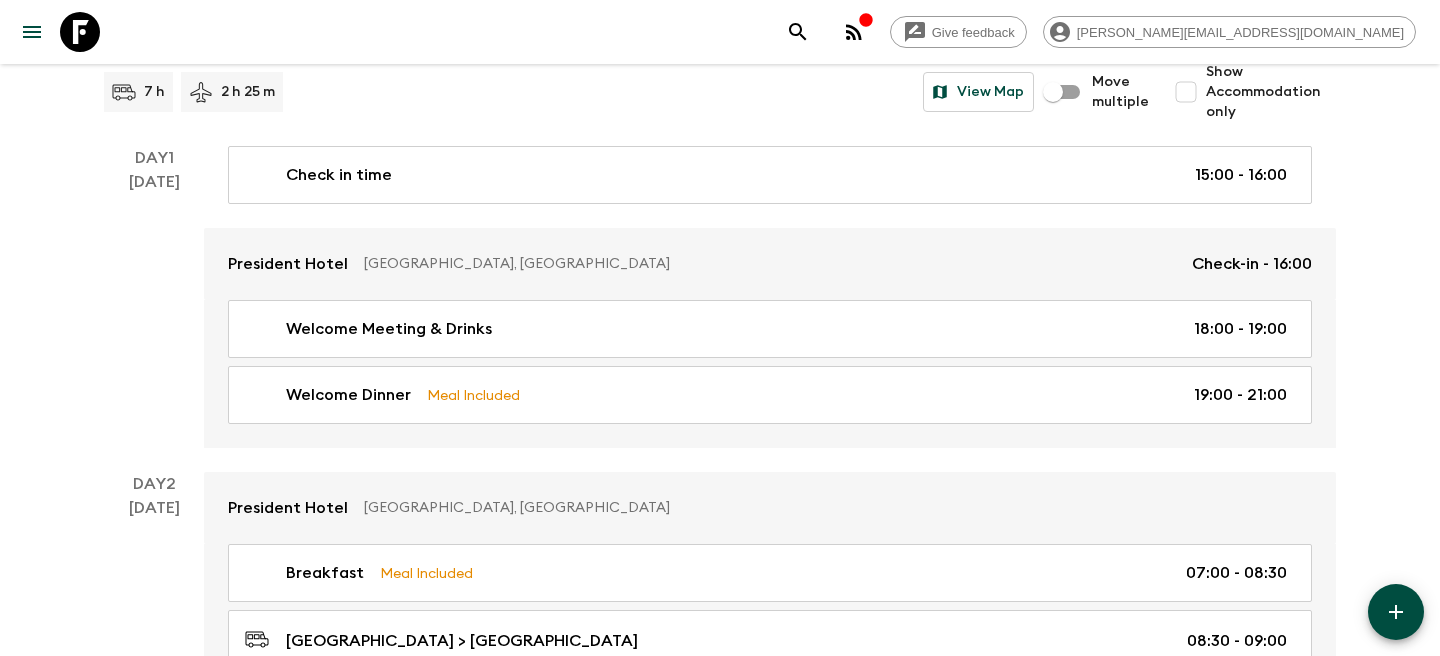 click on "Show Accommodation only" at bounding box center [1186, 92] 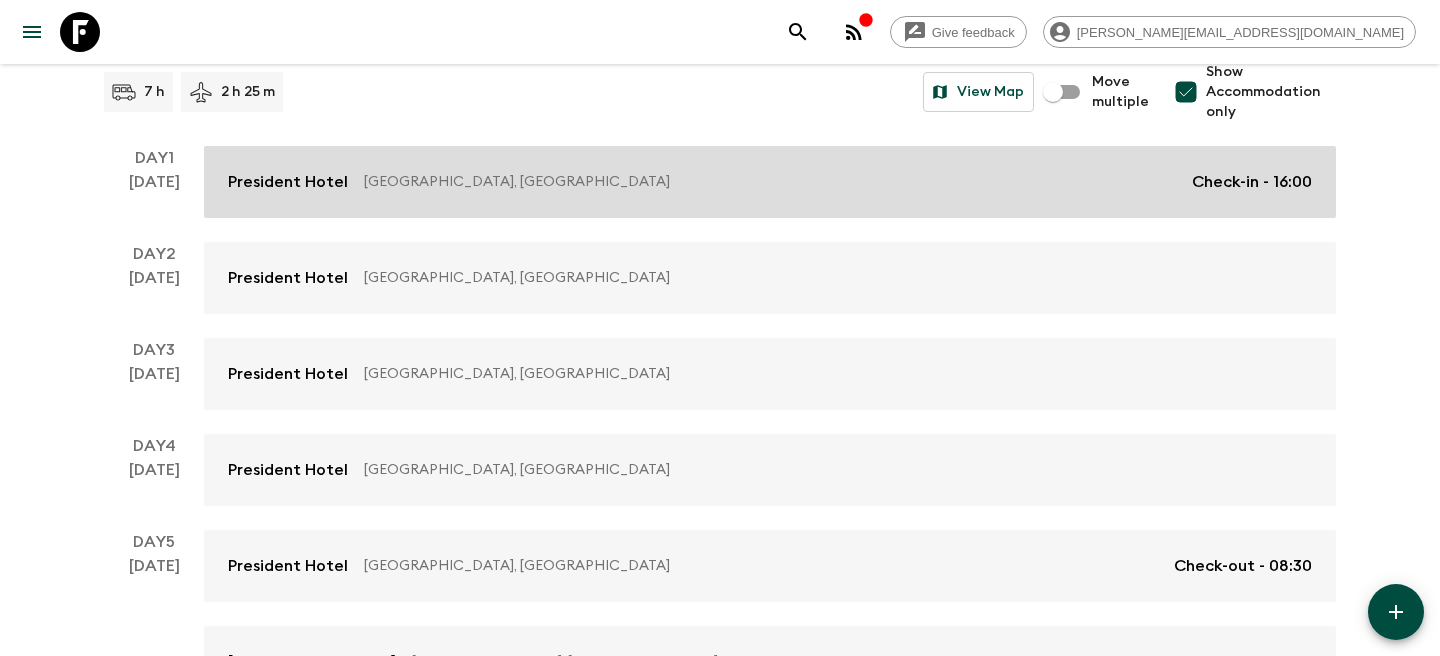 click on "[GEOGRAPHIC_DATA], [GEOGRAPHIC_DATA] Check-in - 16:00" at bounding box center [770, 182] 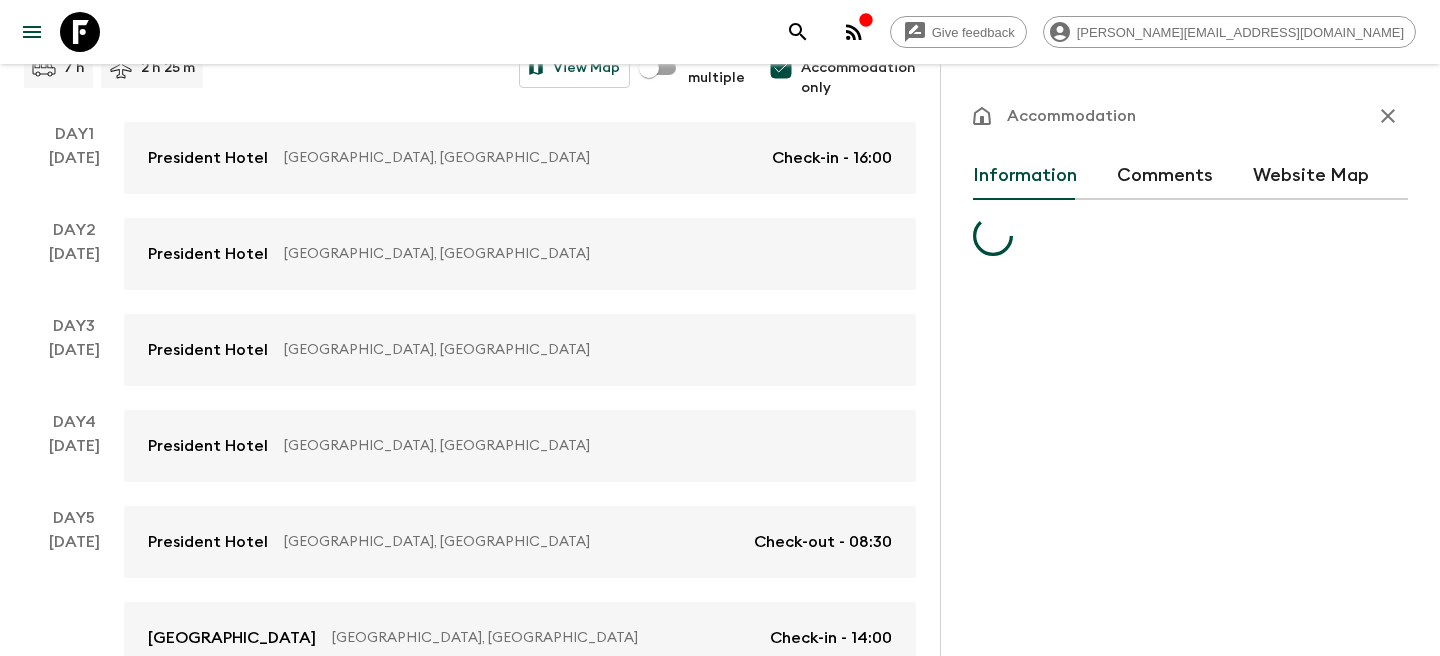 scroll, scrollTop: 269, scrollLeft: 0, axis: vertical 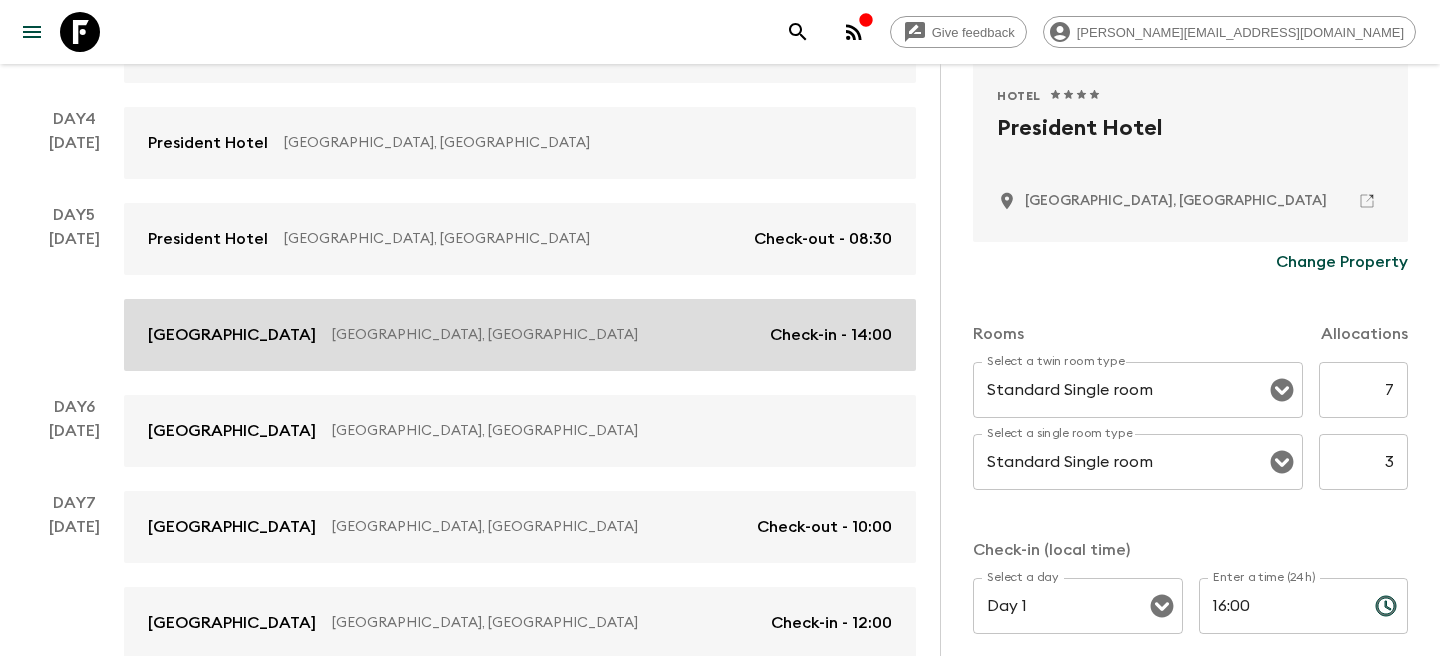 click on "[GEOGRAPHIC_DATA], [GEOGRAPHIC_DATA] Check-in - 14:00" at bounding box center [520, 335] 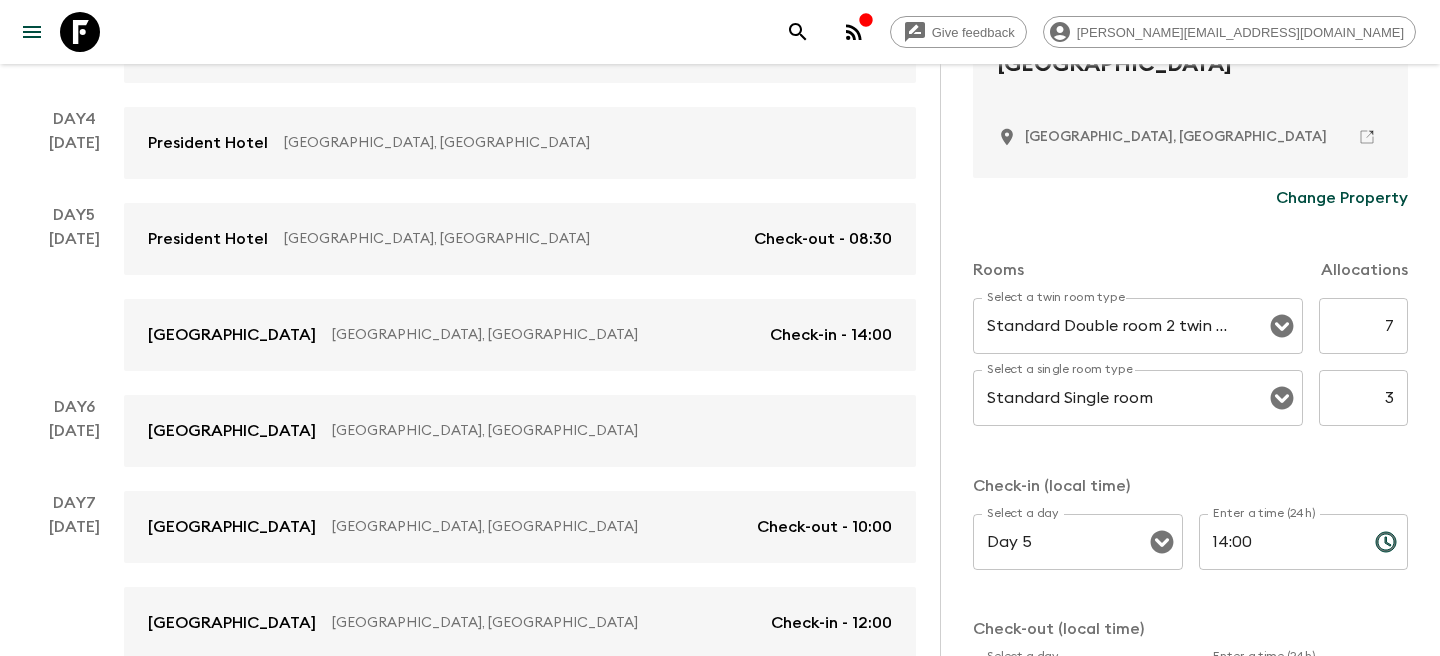 scroll, scrollTop: 473, scrollLeft: 0, axis: vertical 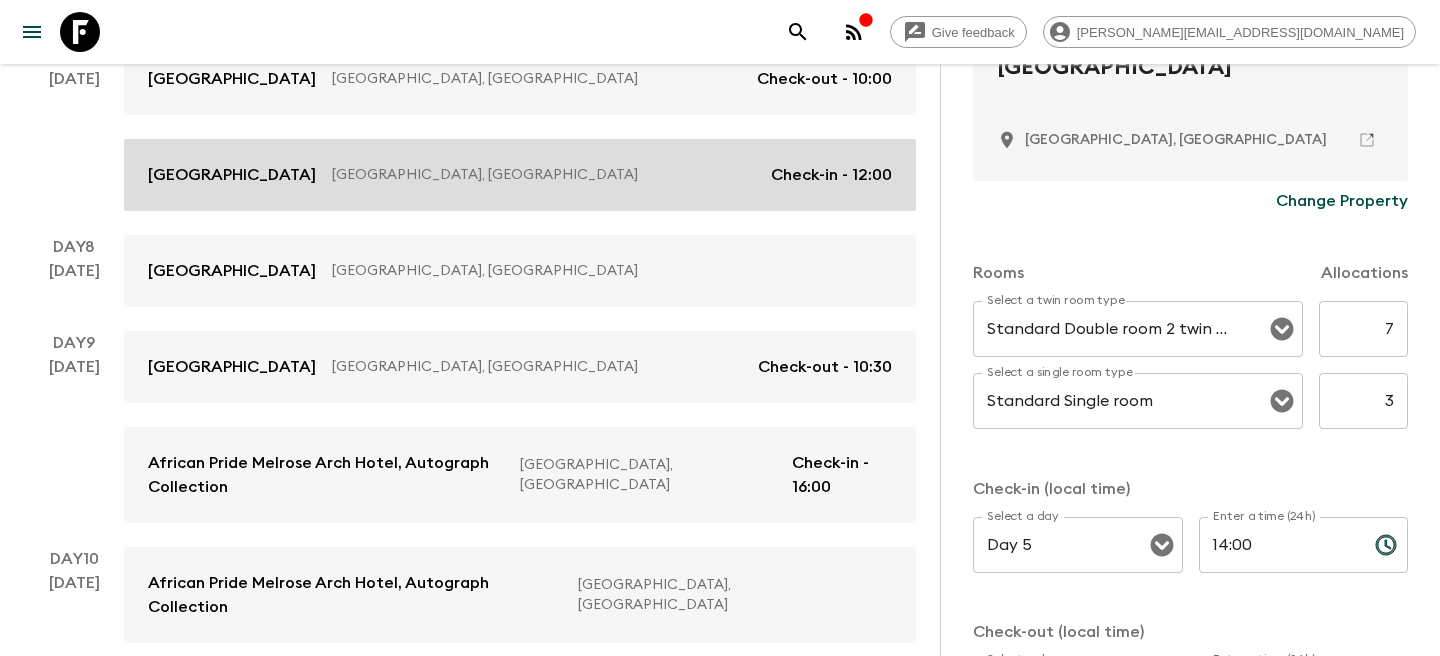 click on "[GEOGRAPHIC_DATA] [GEOGRAPHIC_DATA], [GEOGRAPHIC_DATA] Check-in - 12:00" at bounding box center (520, 175) 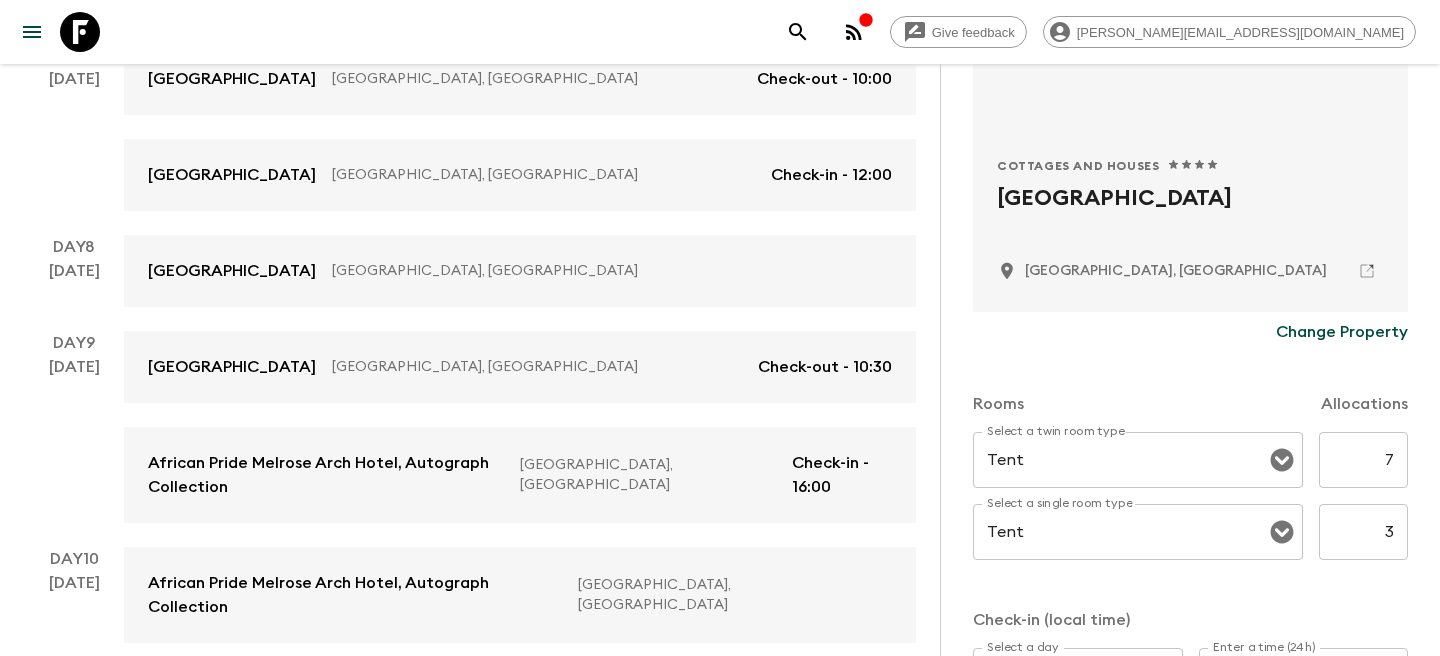 scroll, scrollTop: 451, scrollLeft: 0, axis: vertical 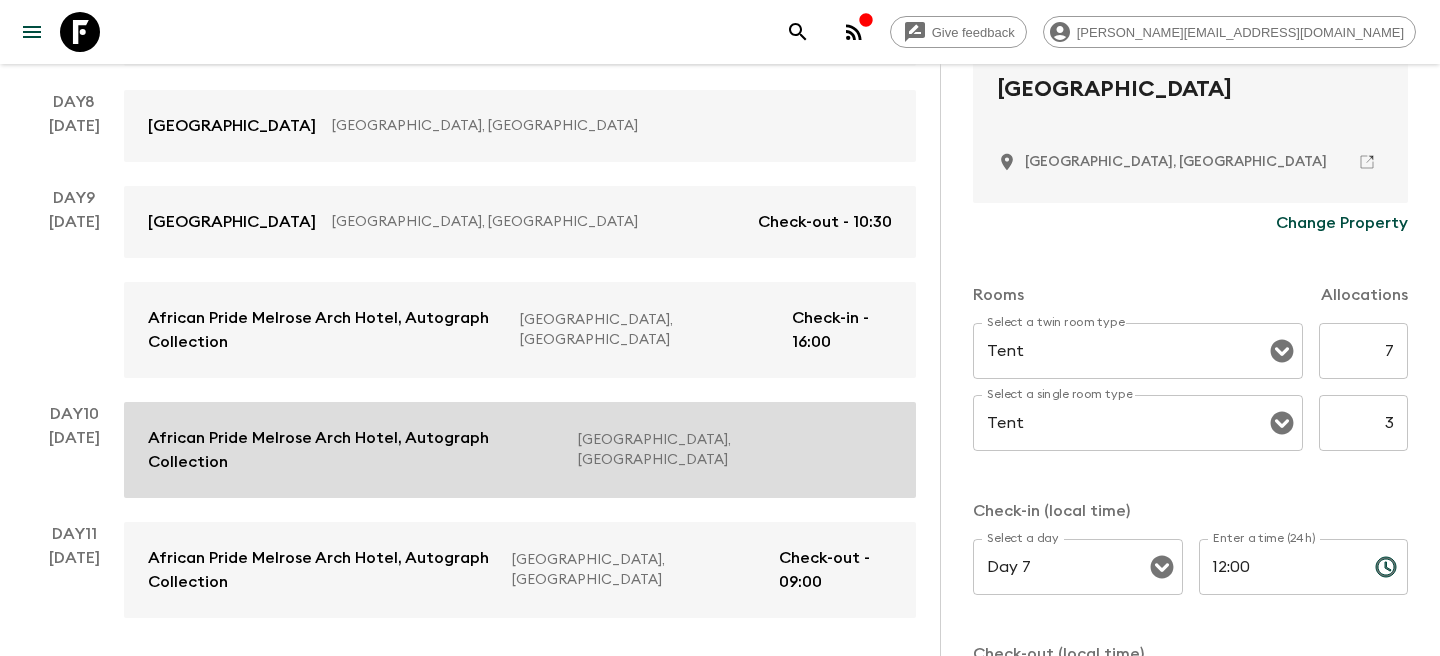 click on "African Pride Melrose Arch Hotel, Autograph Collection" at bounding box center [355, 450] 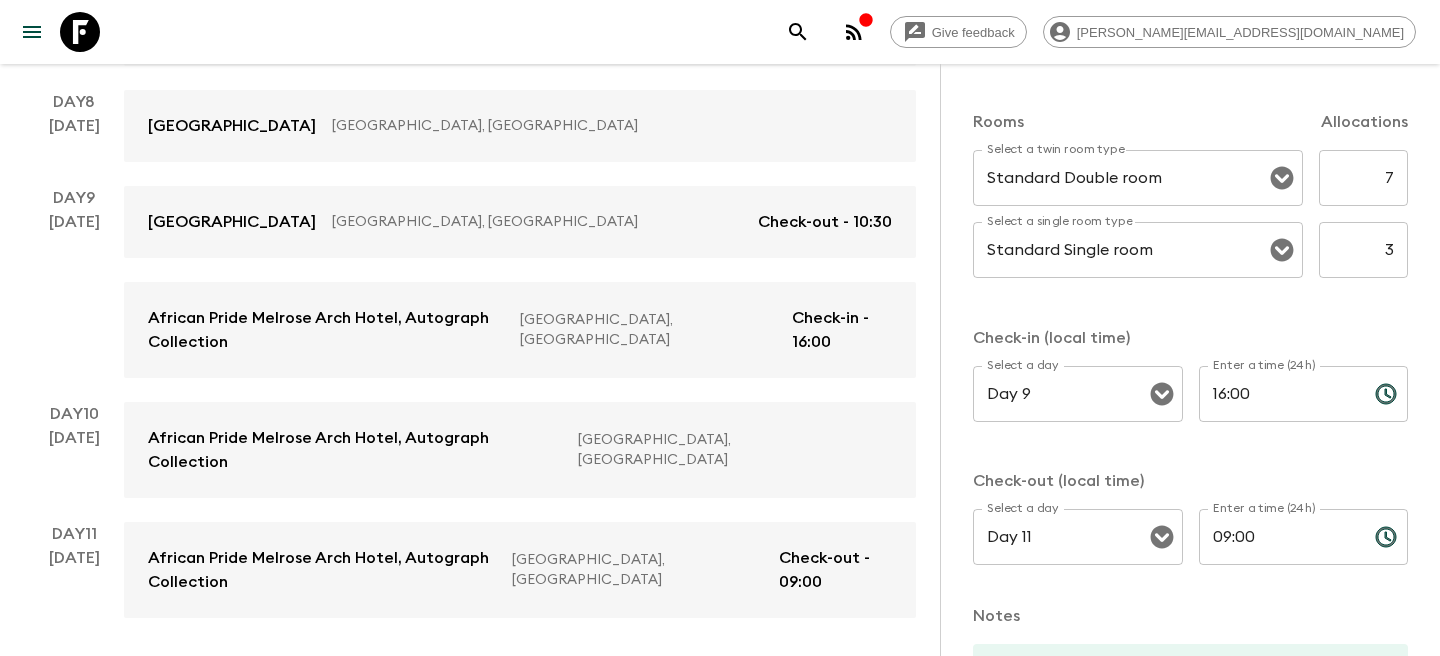 scroll, scrollTop: 623, scrollLeft: 0, axis: vertical 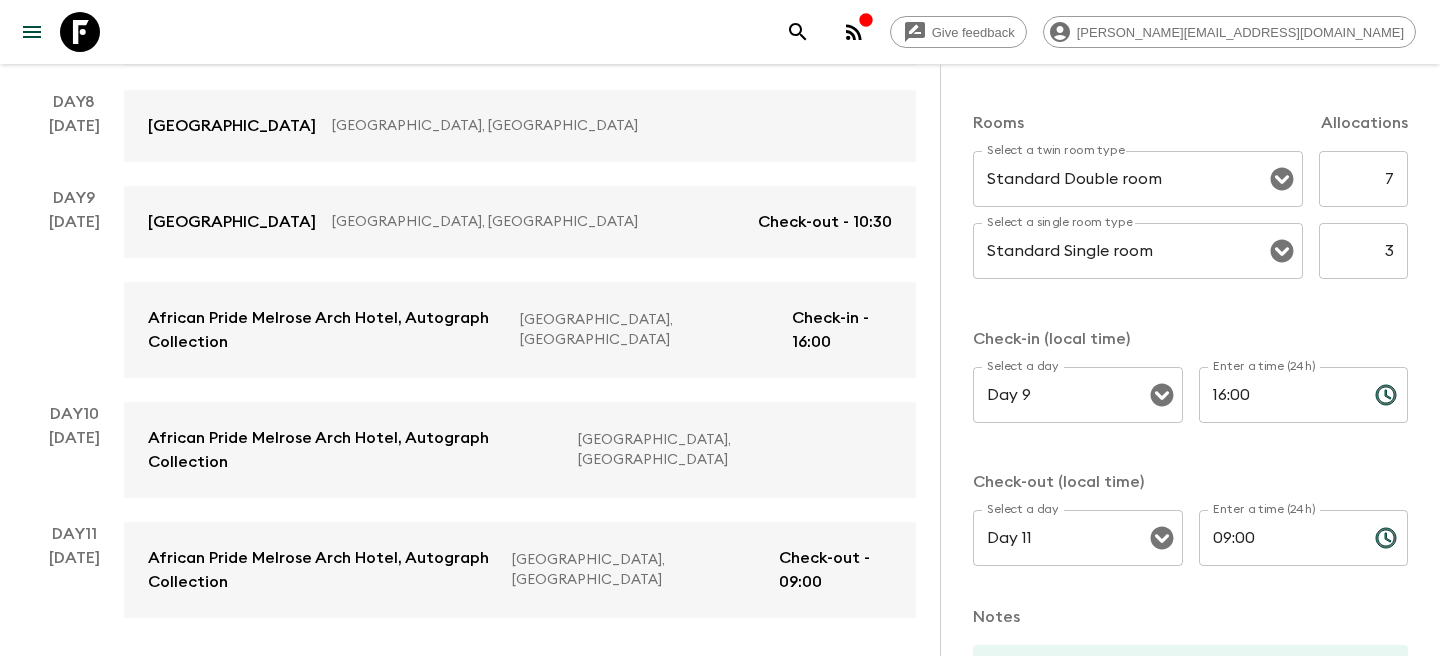 click 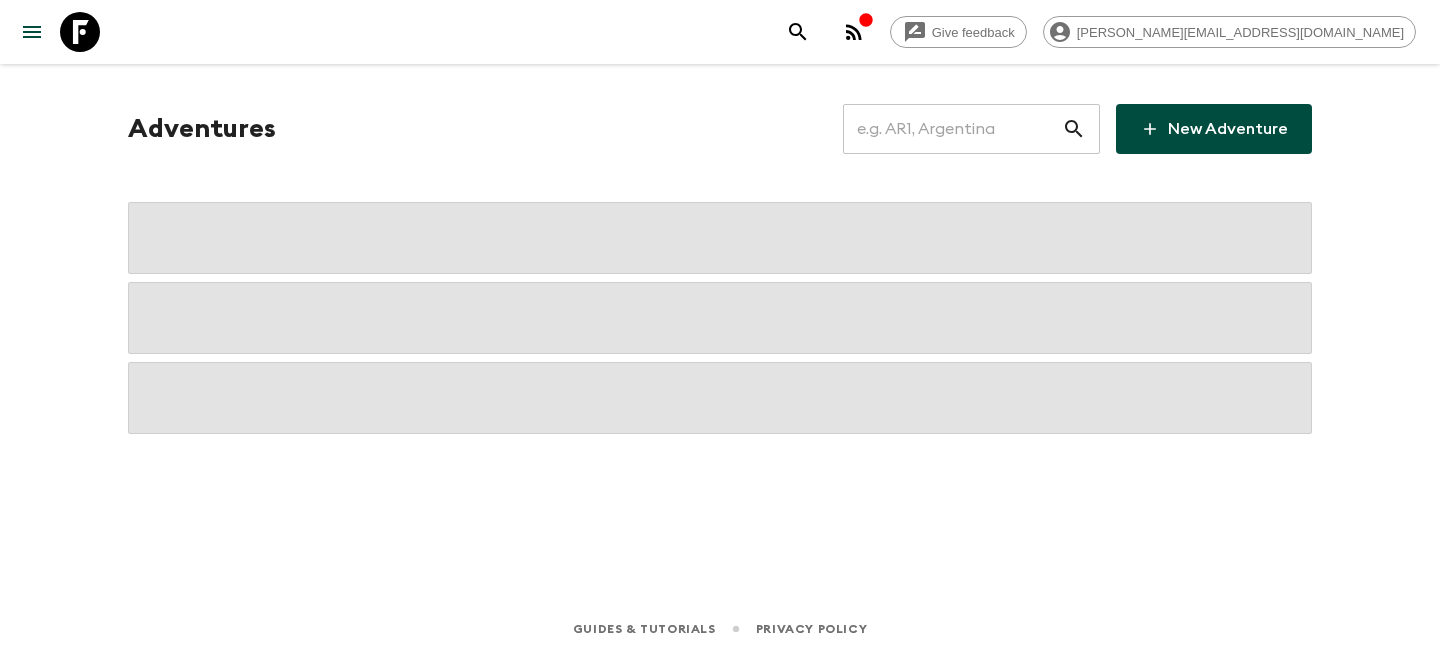 scroll, scrollTop: 0, scrollLeft: 0, axis: both 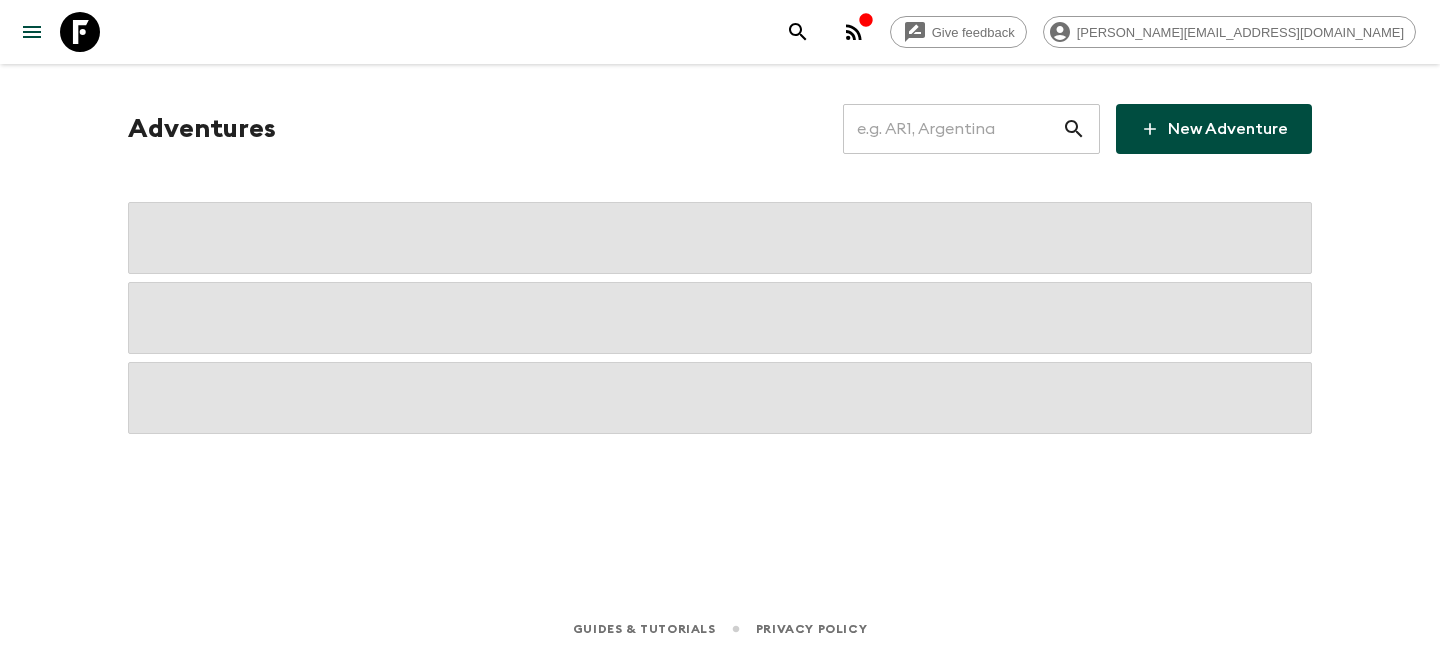 click at bounding box center (952, 129) 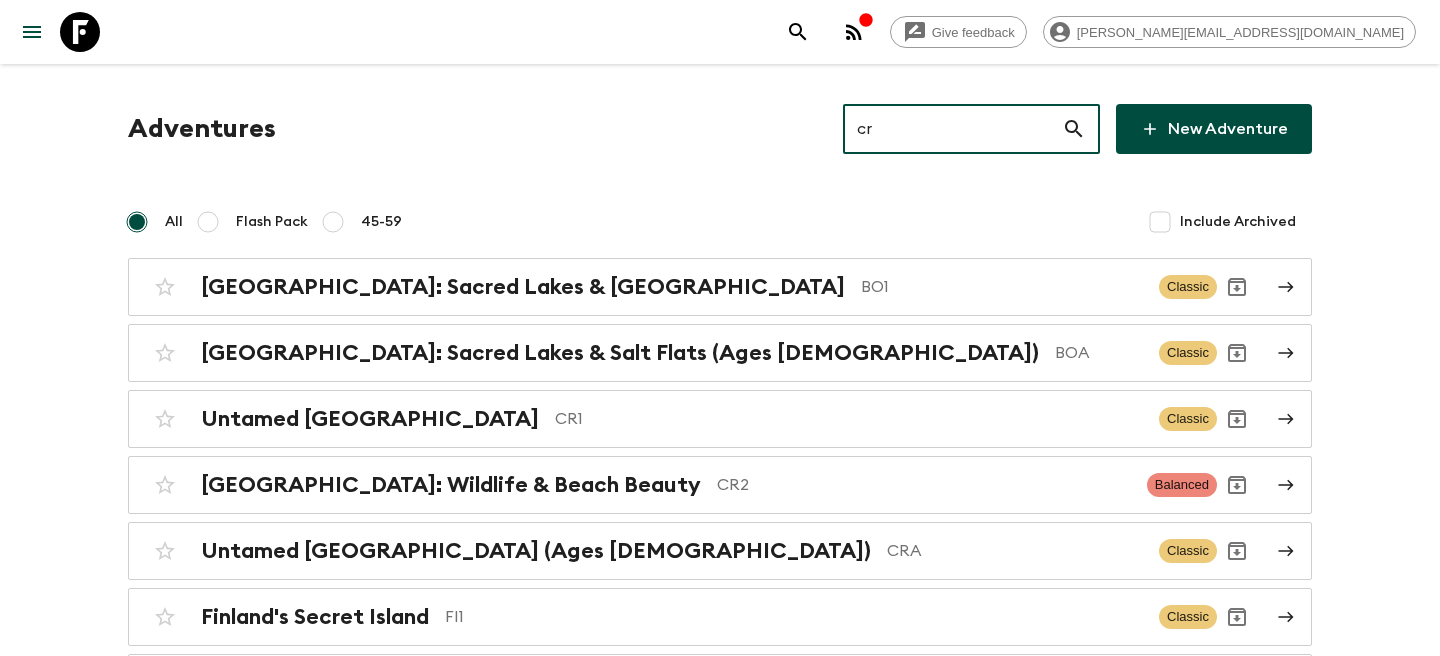 type on "cr1" 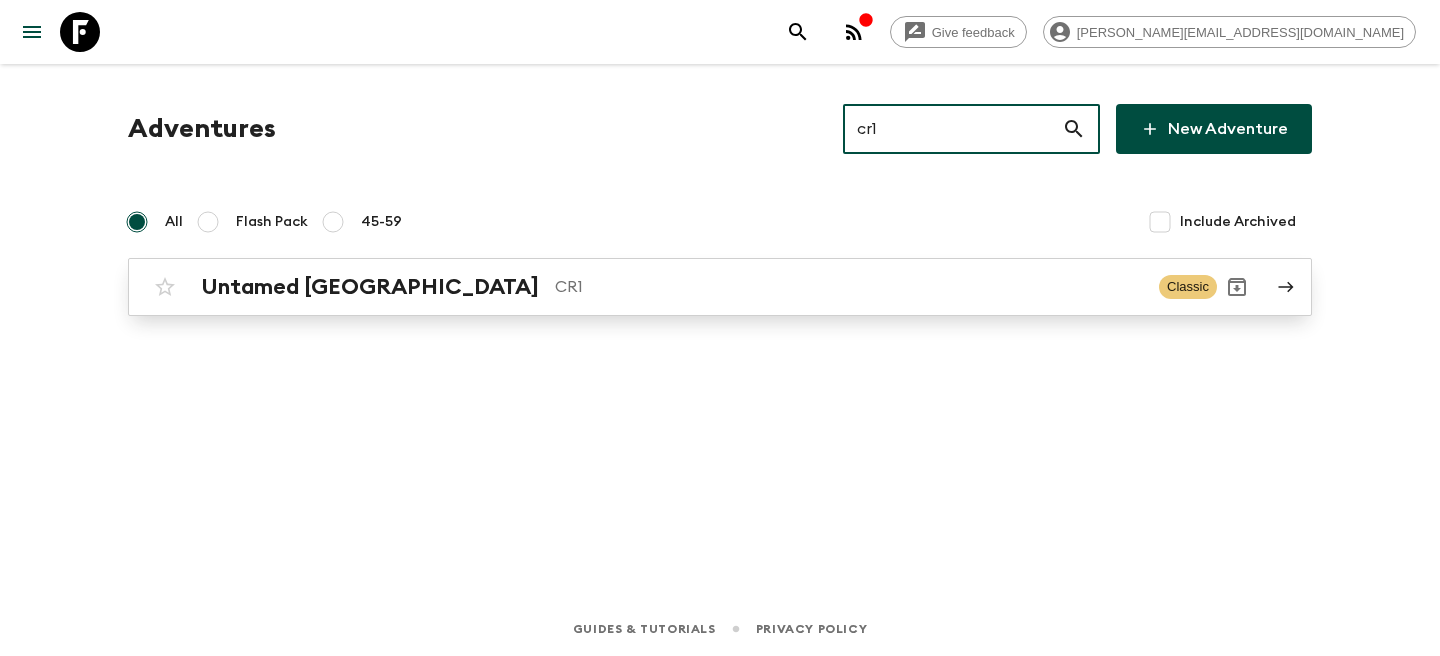click on "Untamed [GEOGRAPHIC_DATA]" at bounding box center (370, 287) 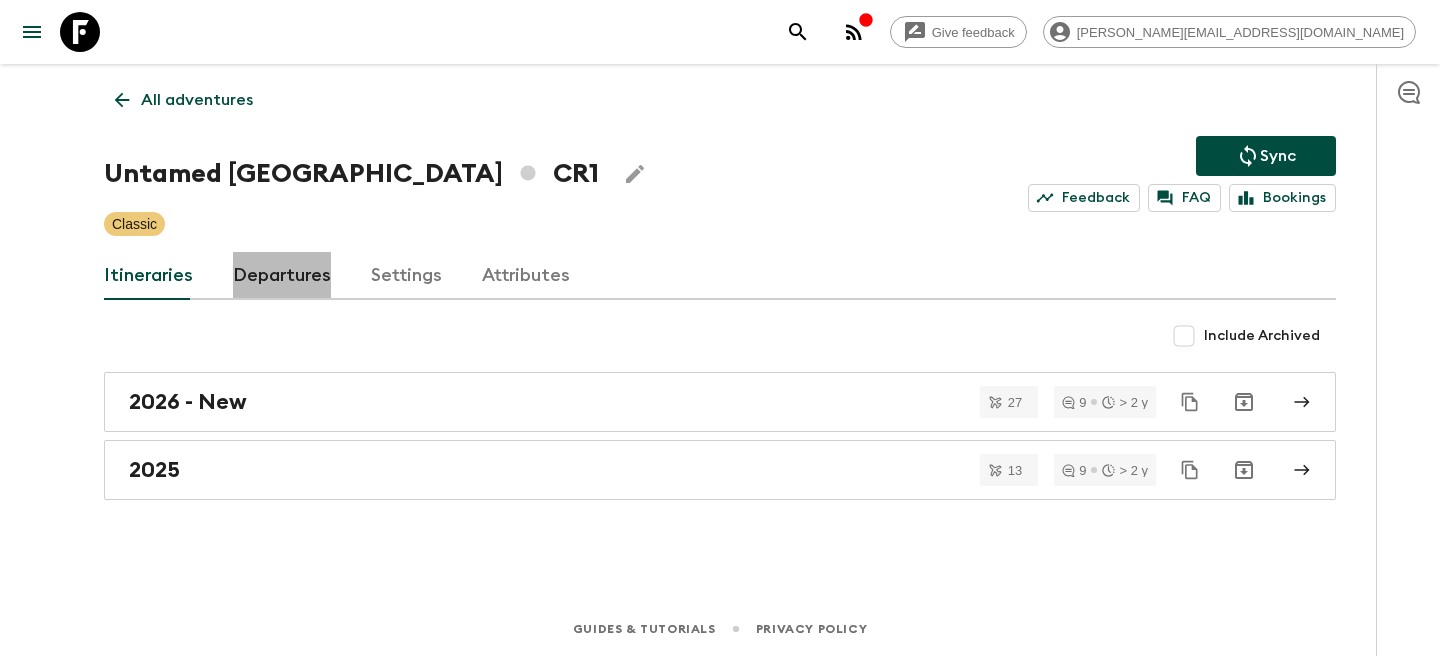 click on "Departures" at bounding box center [282, 276] 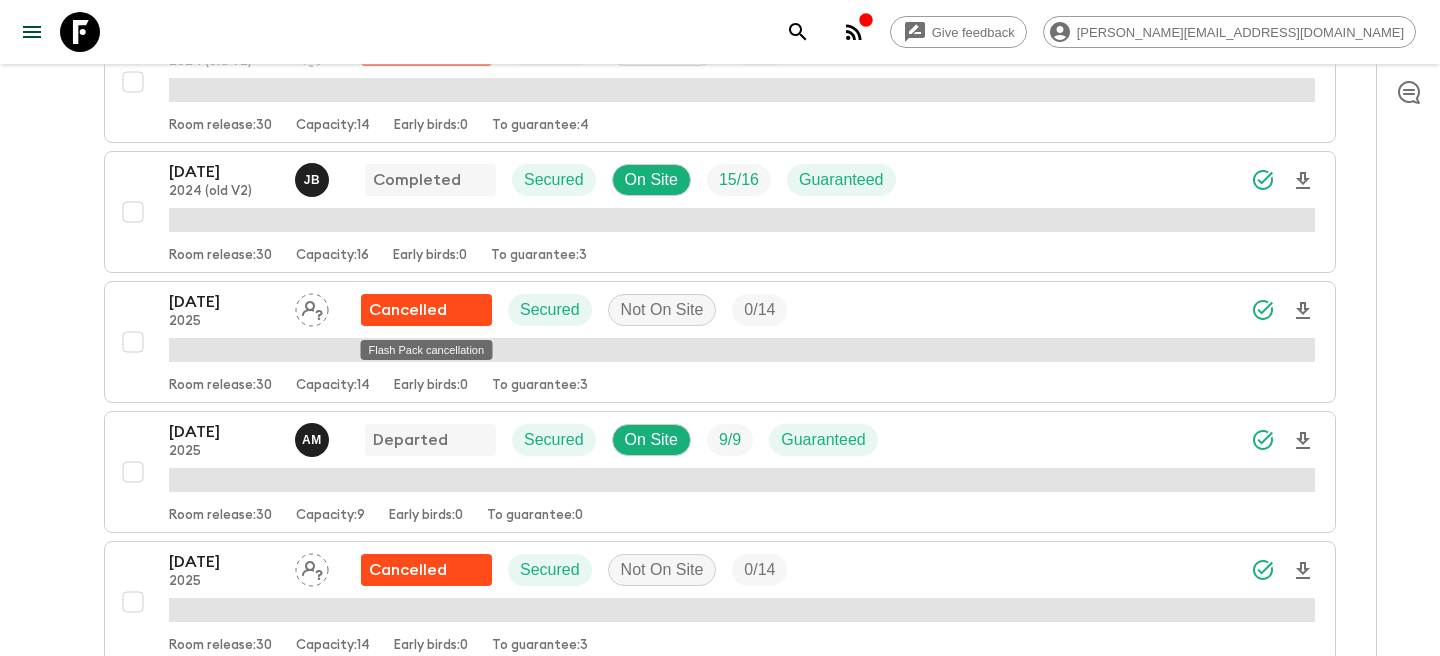 scroll, scrollTop: 840, scrollLeft: 0, axis: vertical 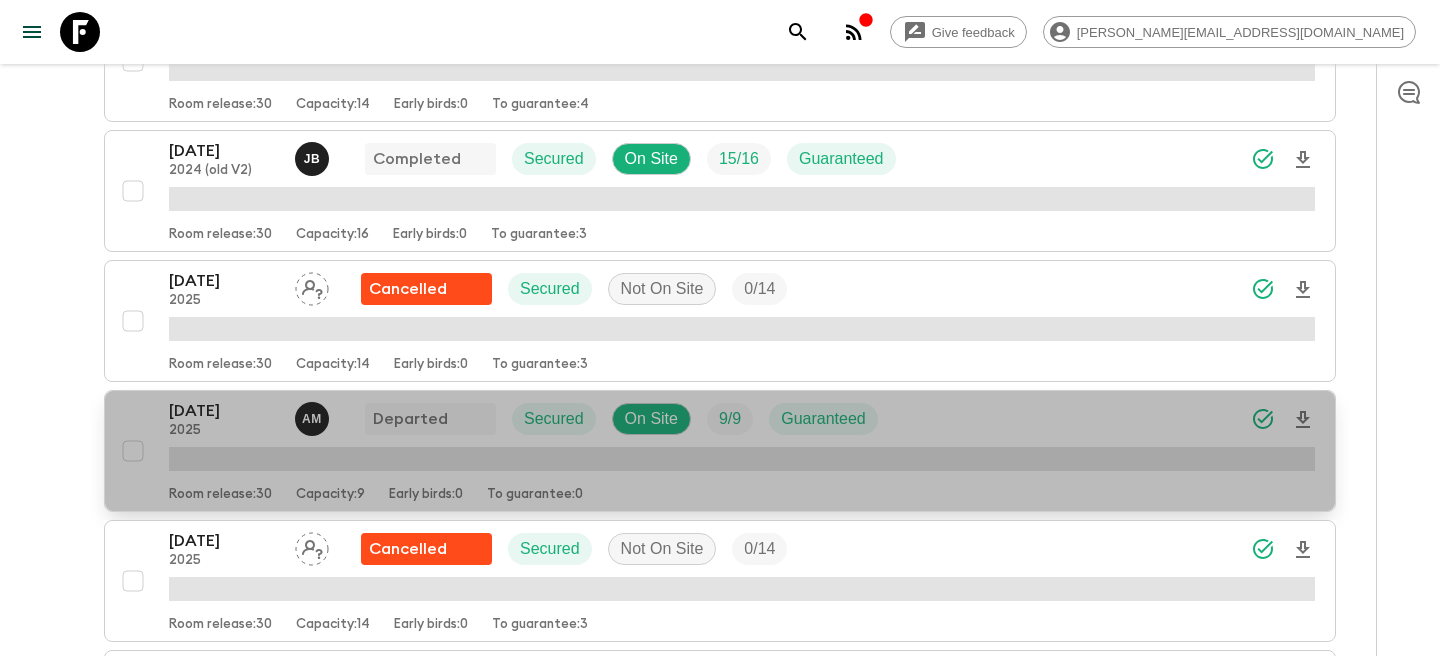 click on "[DATE]" at bounding box center [224, 411] 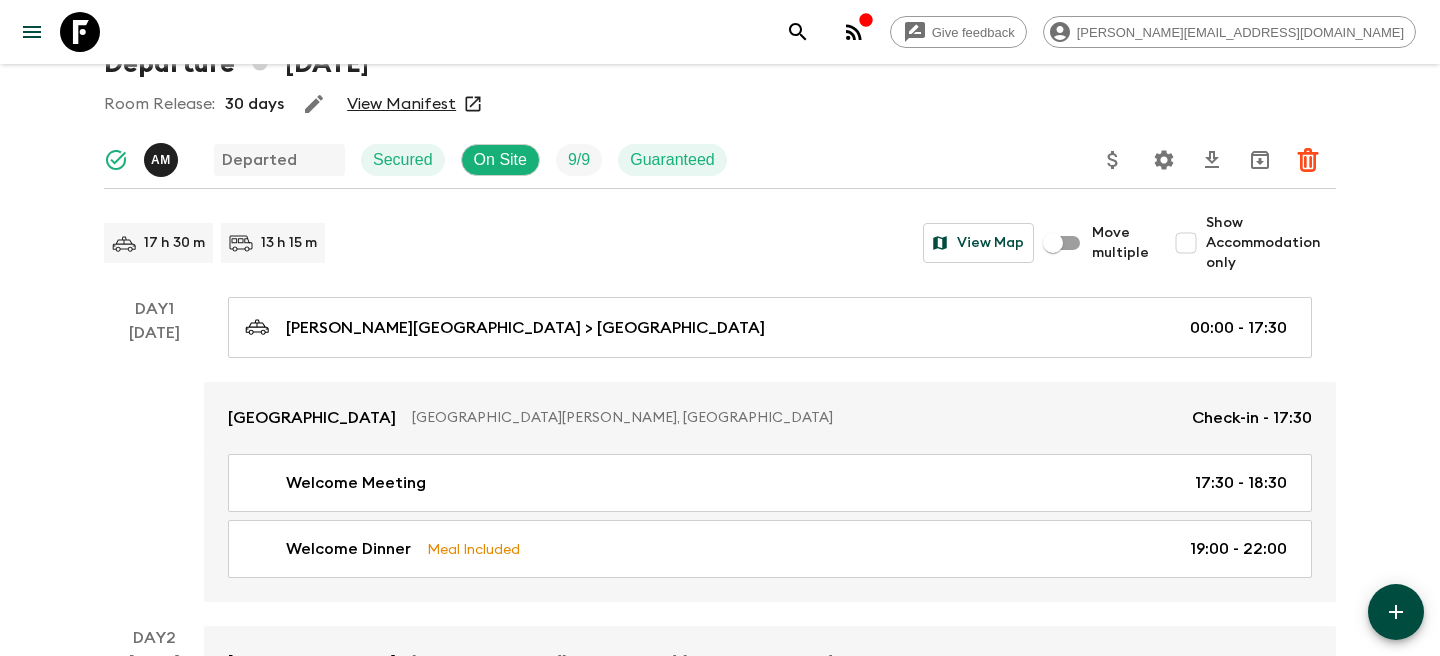 scroll, scrollTop: 0, scrollLeft: 0, axis: both 